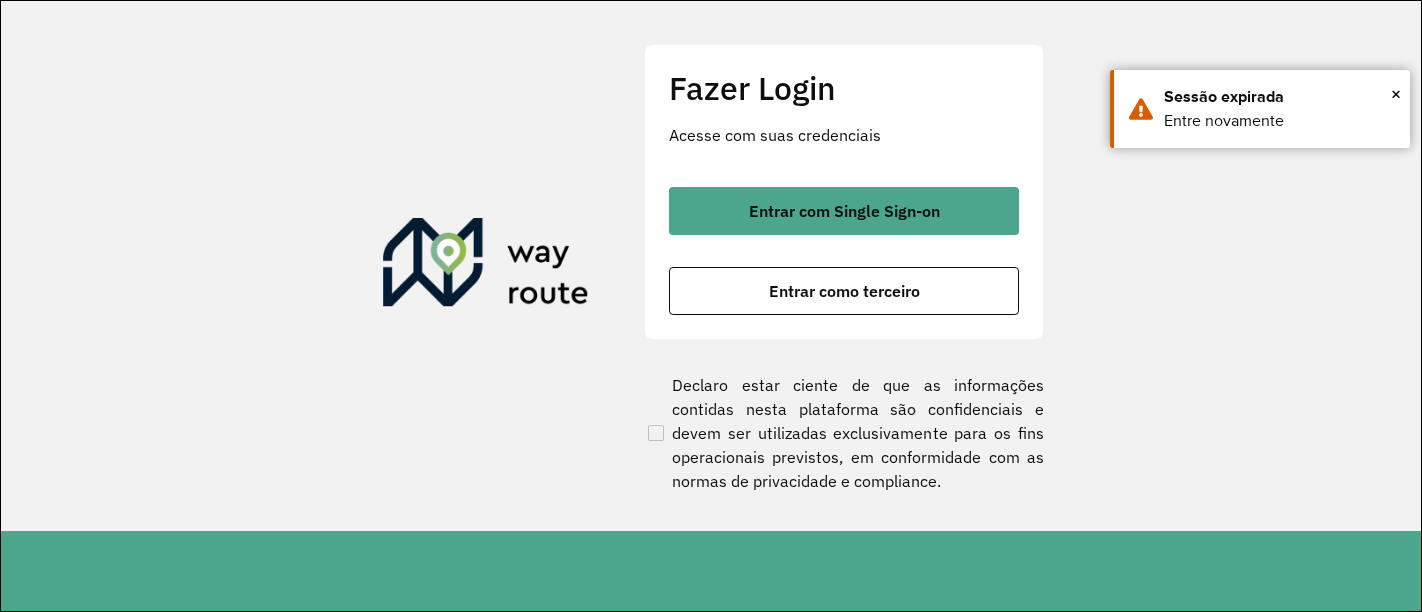 scroll, scrollTop: 0, scrollLeft: 0, axis: both 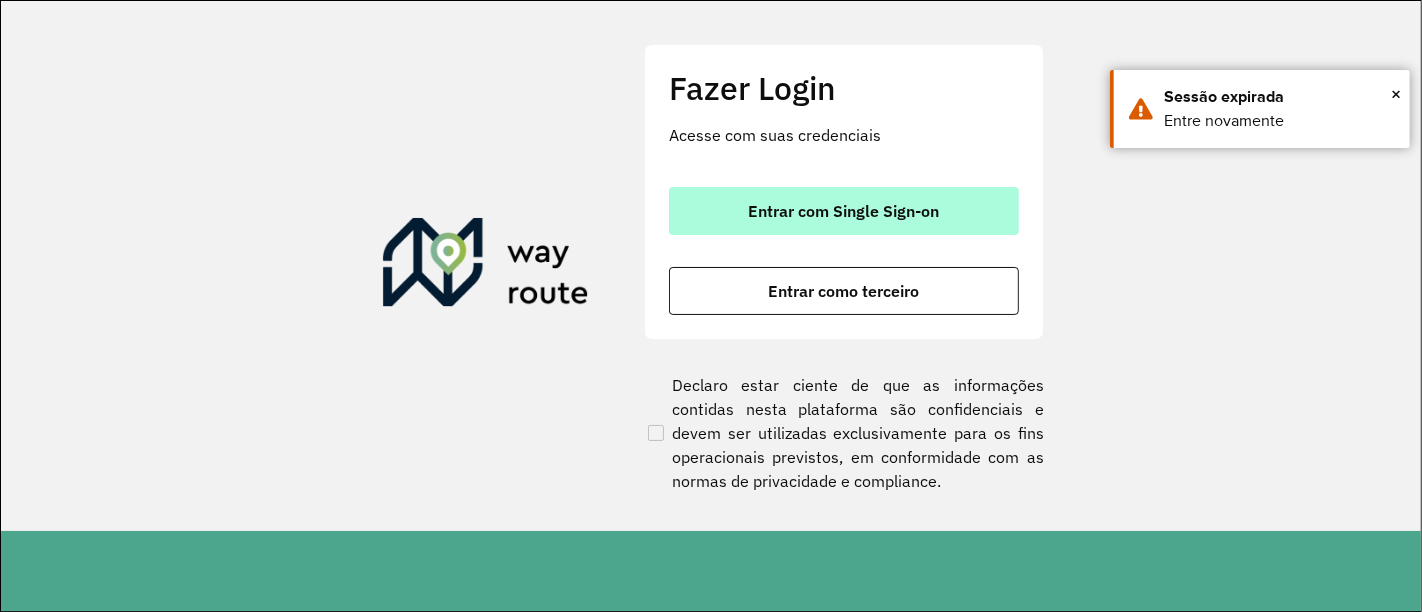 click on "Entrar com Single Sign-on" at bounding box center [844, 211] 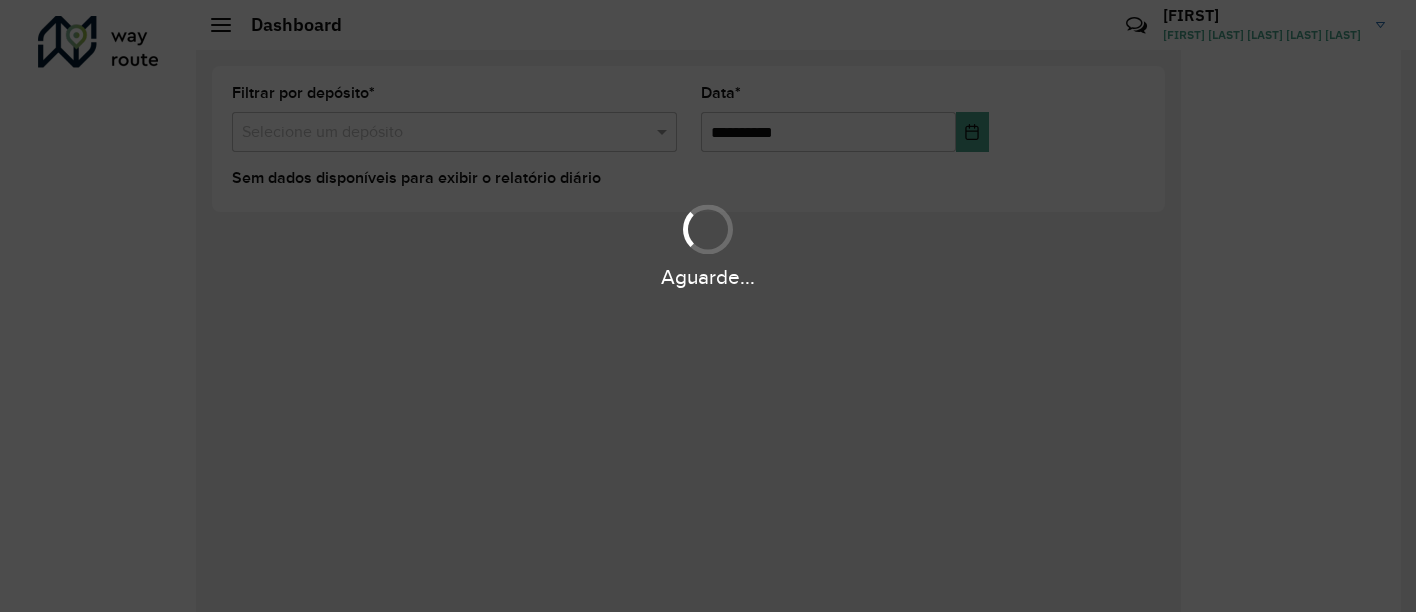 scroll, scrollTop: 0, scrollLeft: 0, axis: both 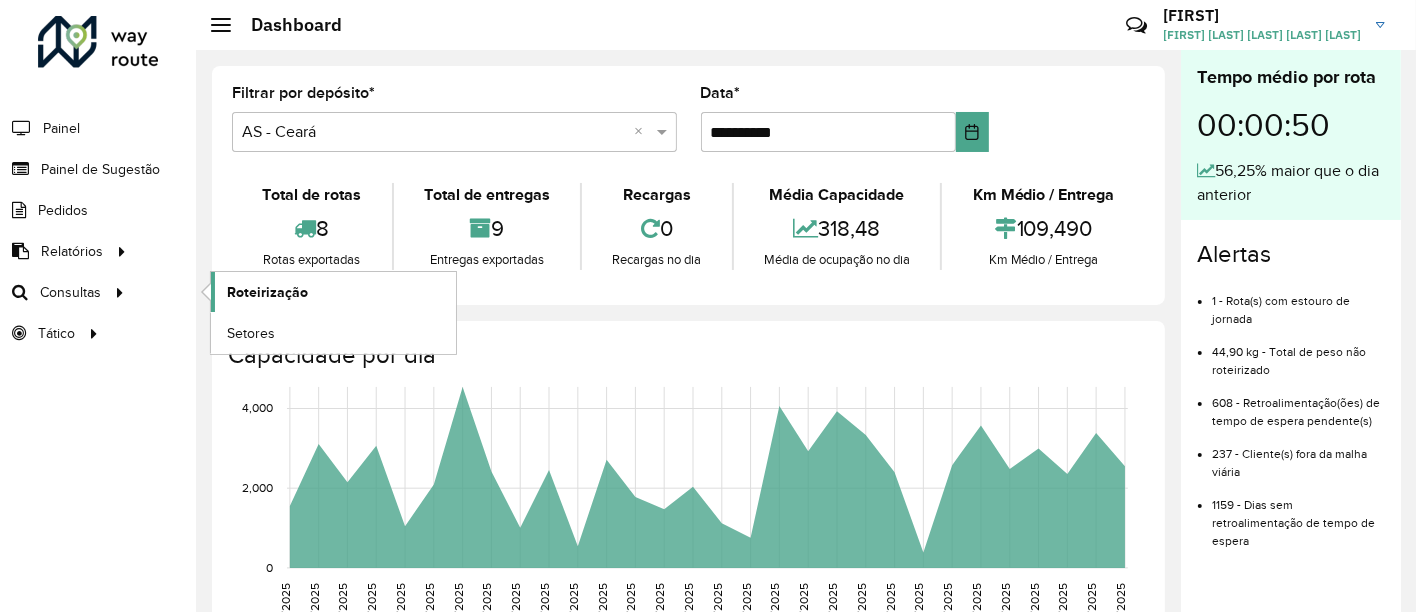 click on "Roteirização" 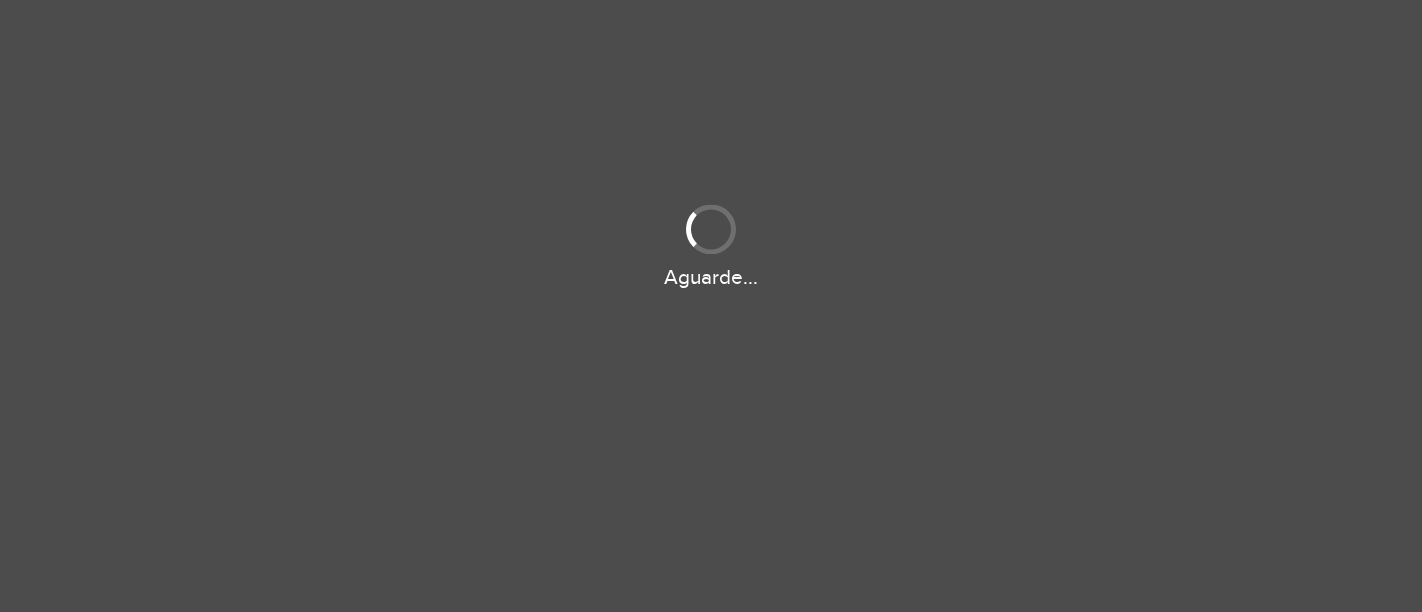 scroll, scrollTop: 0, scrollLeft: 0, axis: both 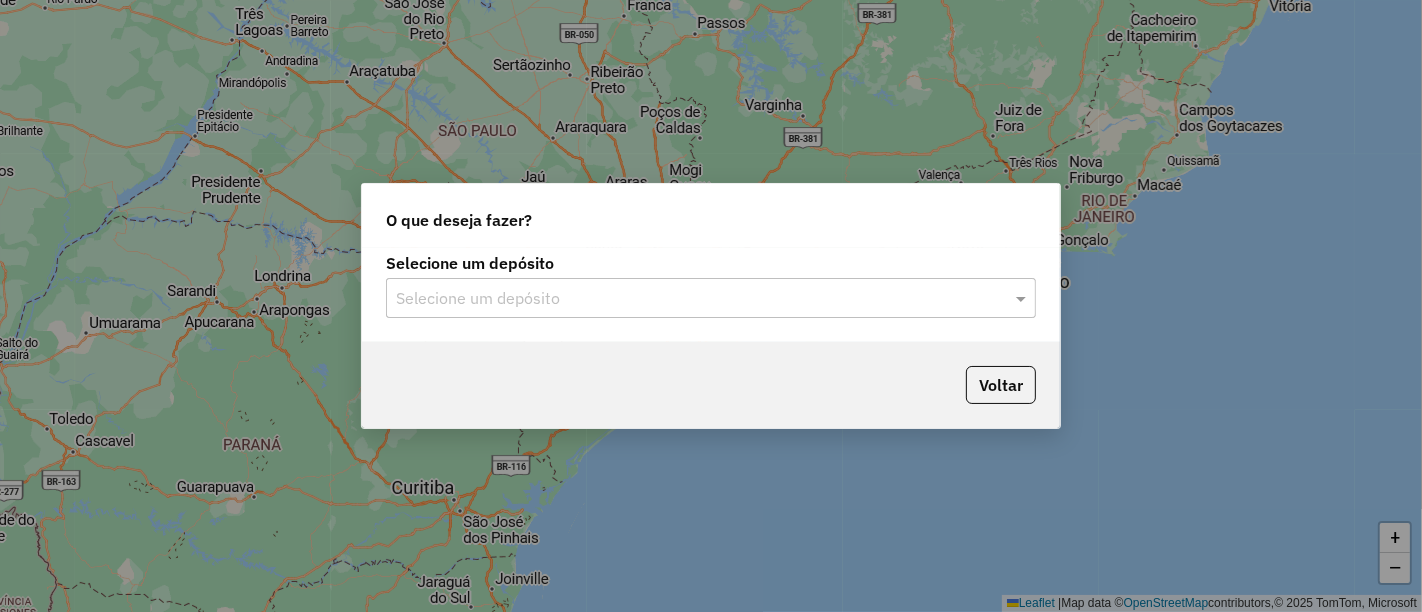 click 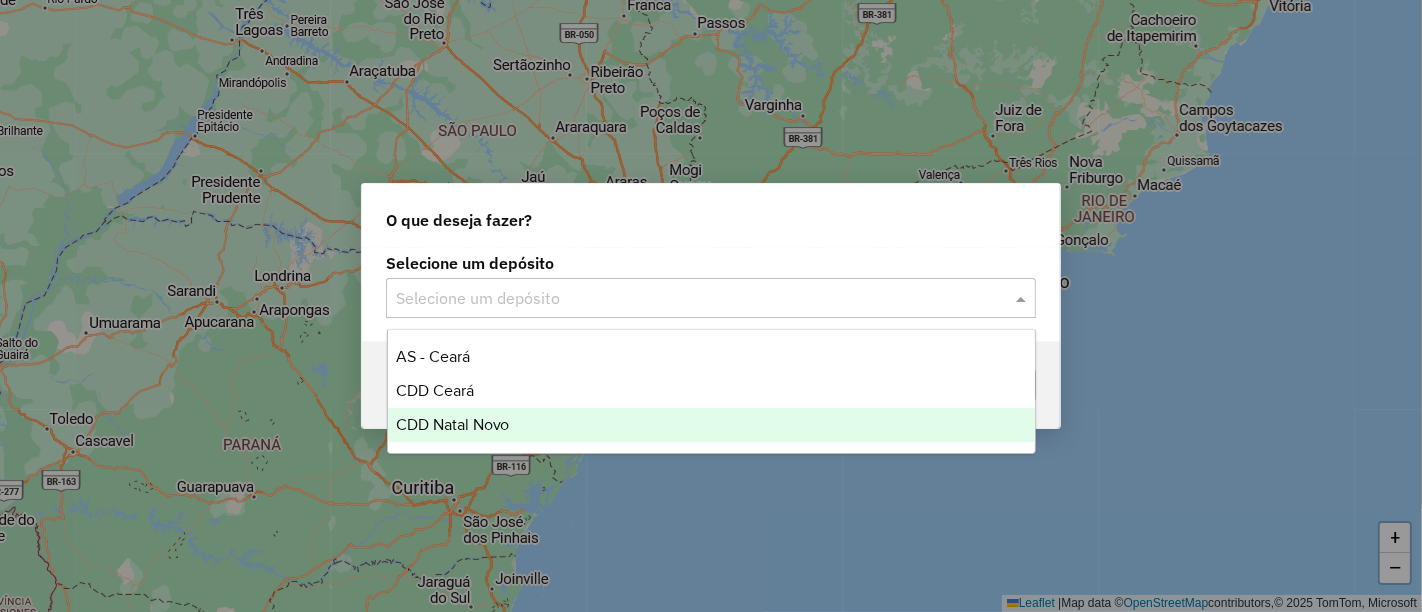 click on "CDD Natal Novo" at bounding box center (711, 425) 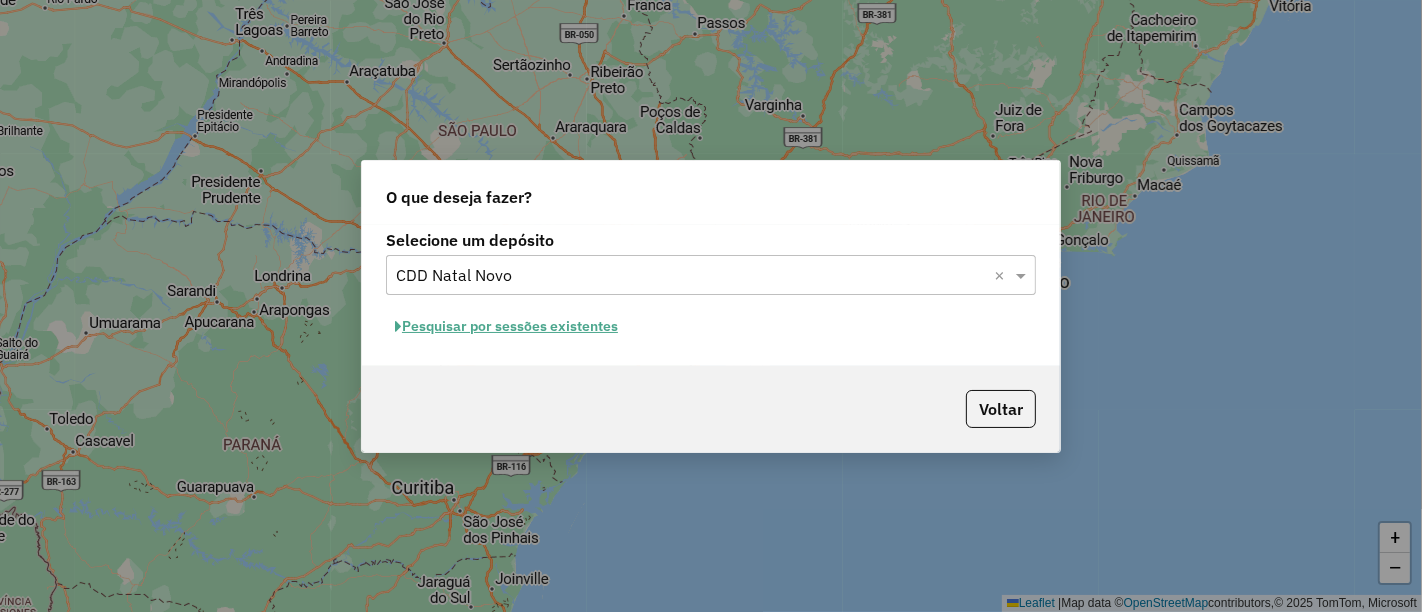 click on "Pesquisar por sessões existentes" 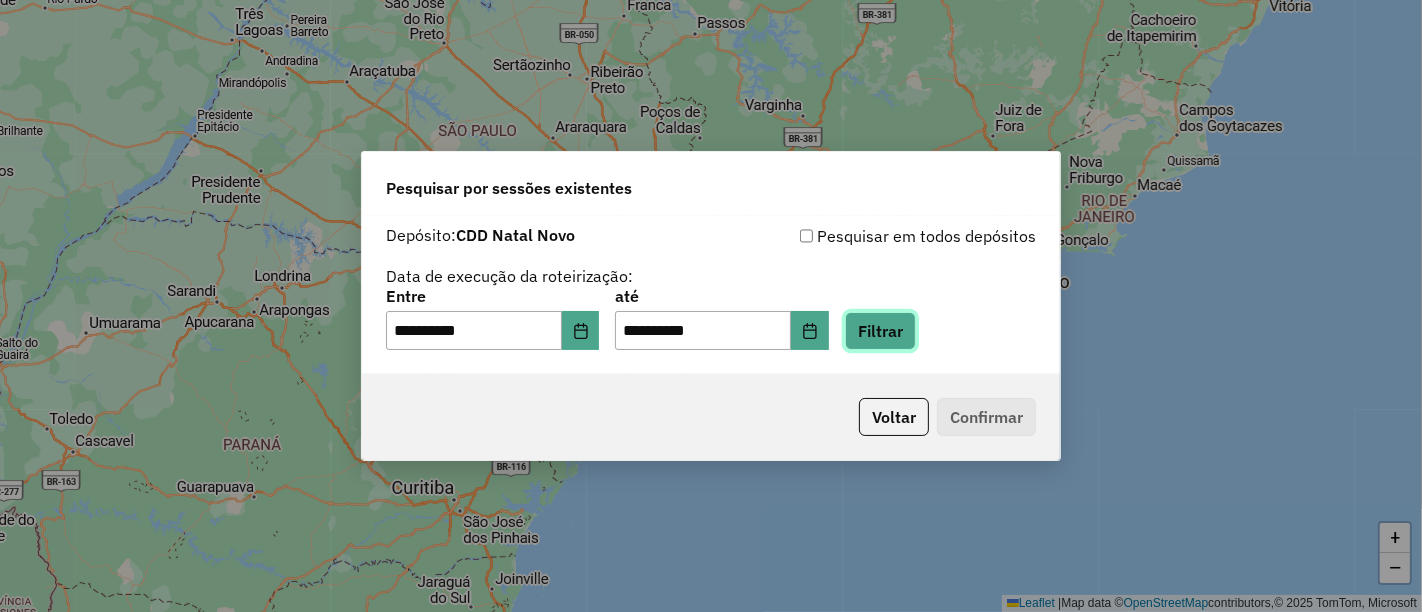 click on "Filtrar" 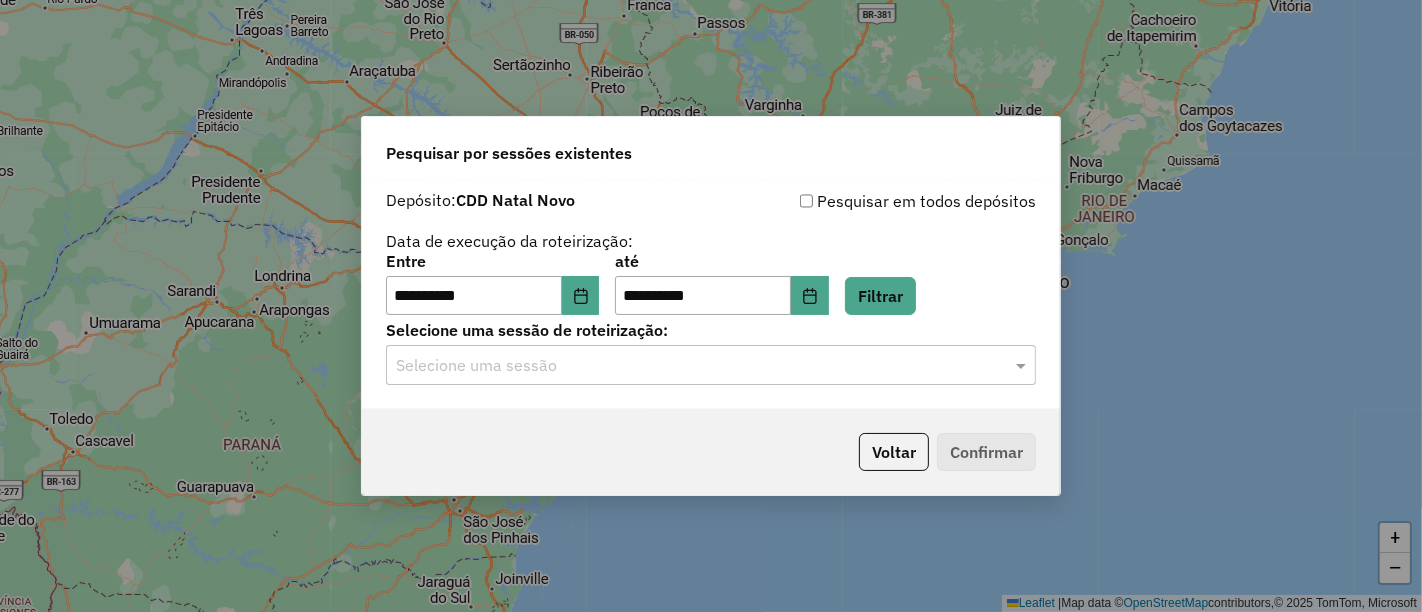 click on "Selecione uma sessão" 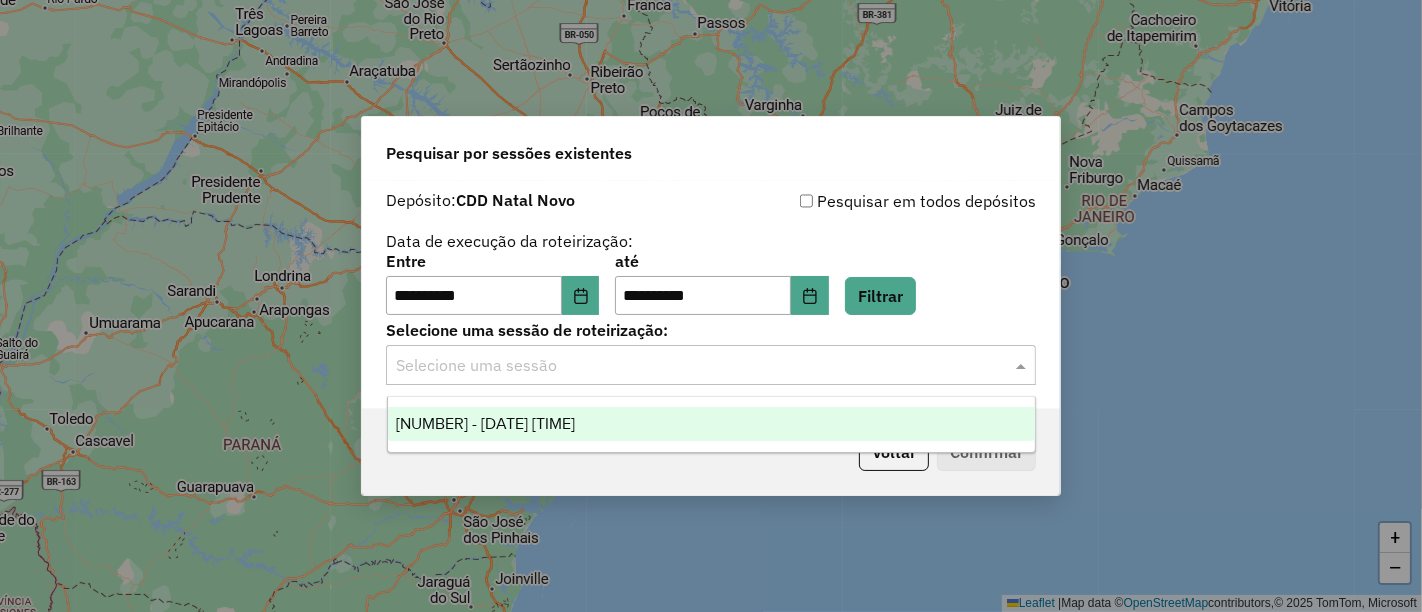 click 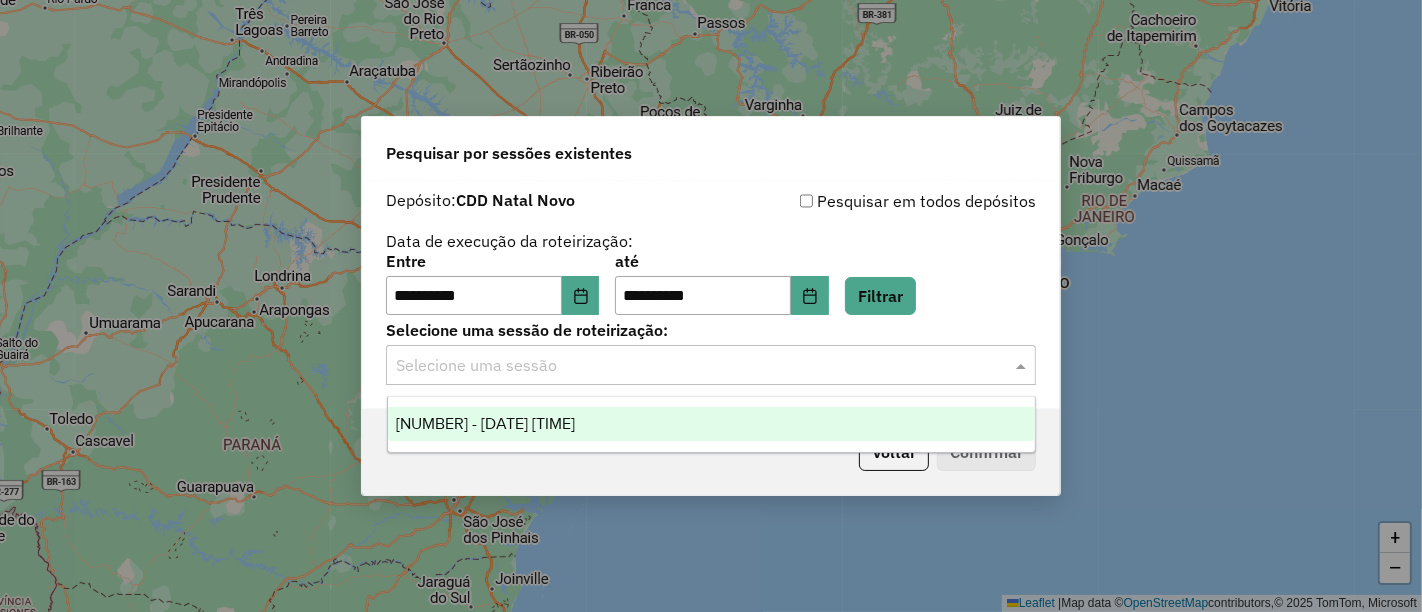 click on "1223198 - 04/08/2025 16:35" at bounding box center [486, 423] 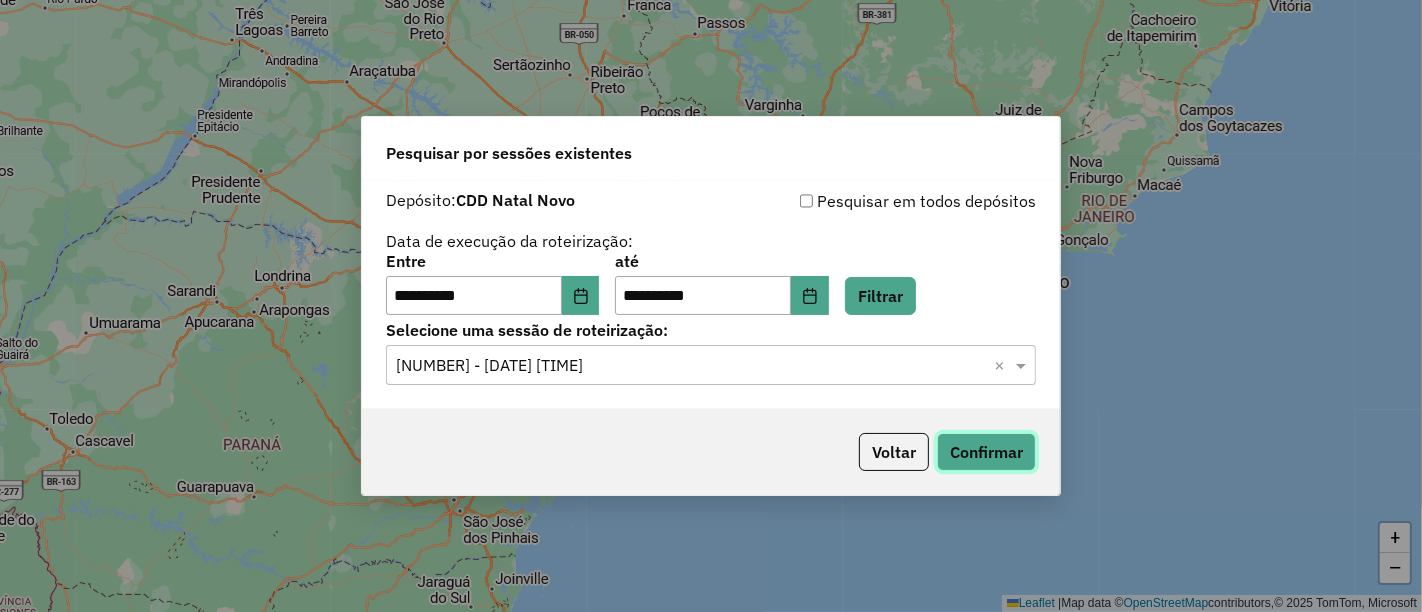 click on "Confirmar" 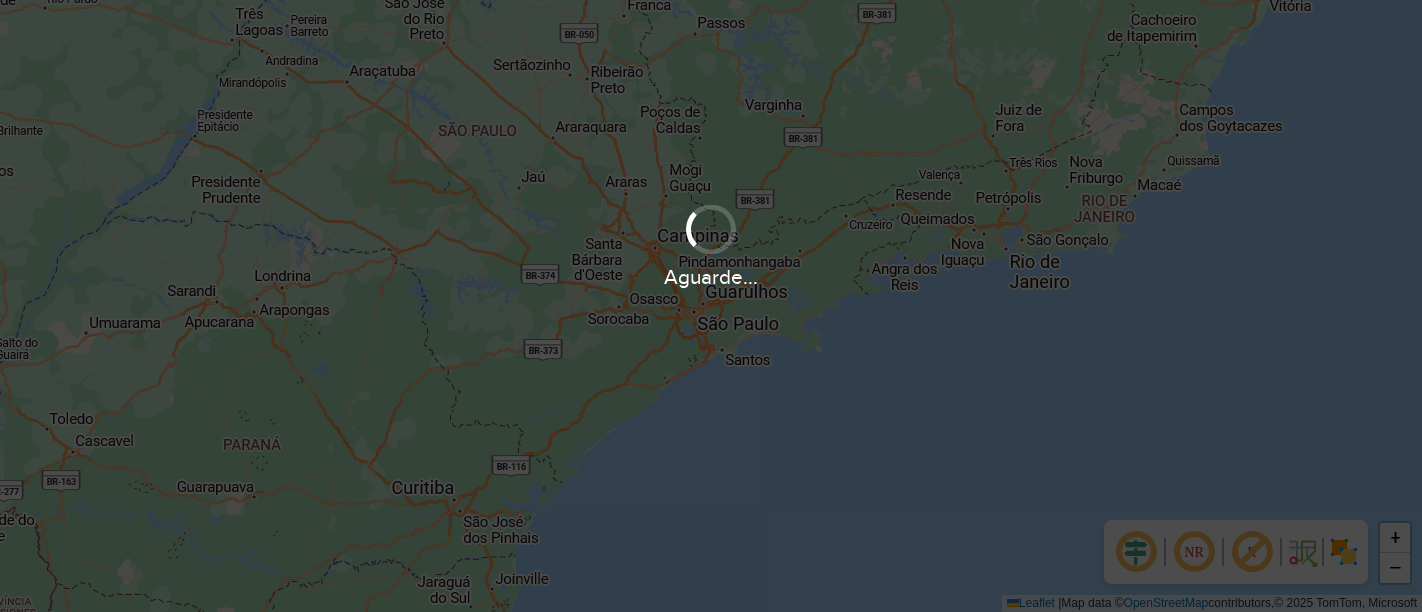 scroll, scrollTop: 0, scrollLeft: 0, axis: both 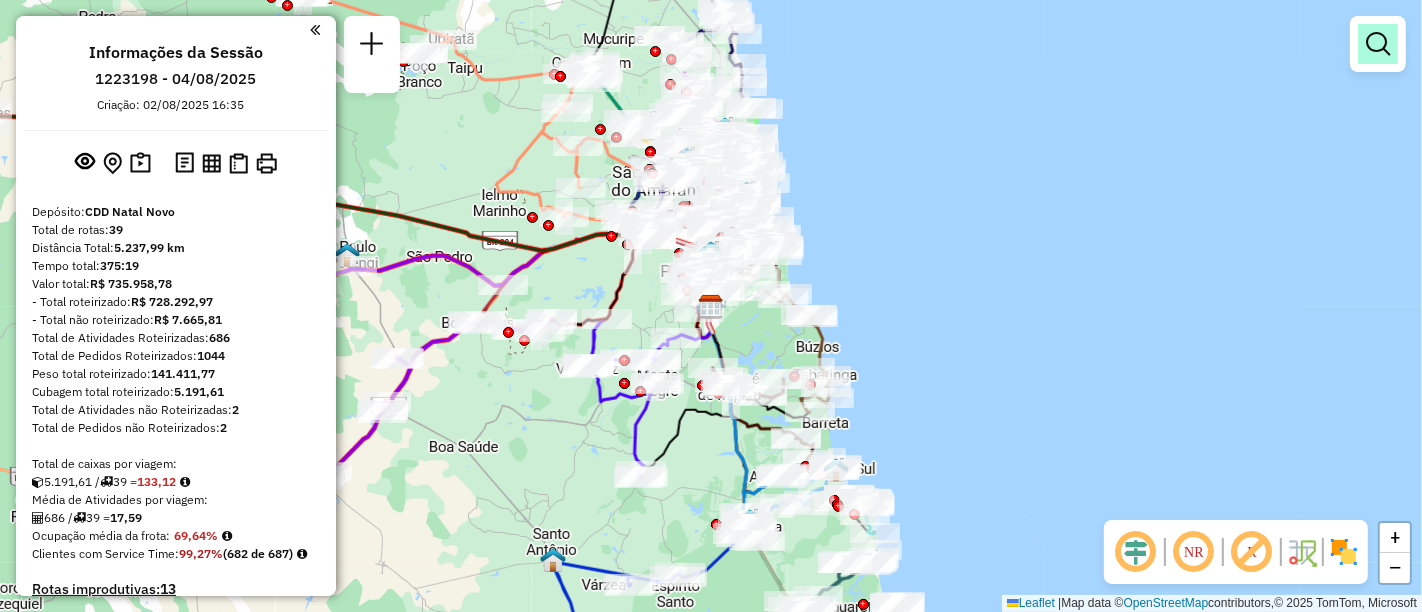click at bounding box center [1378, 44] 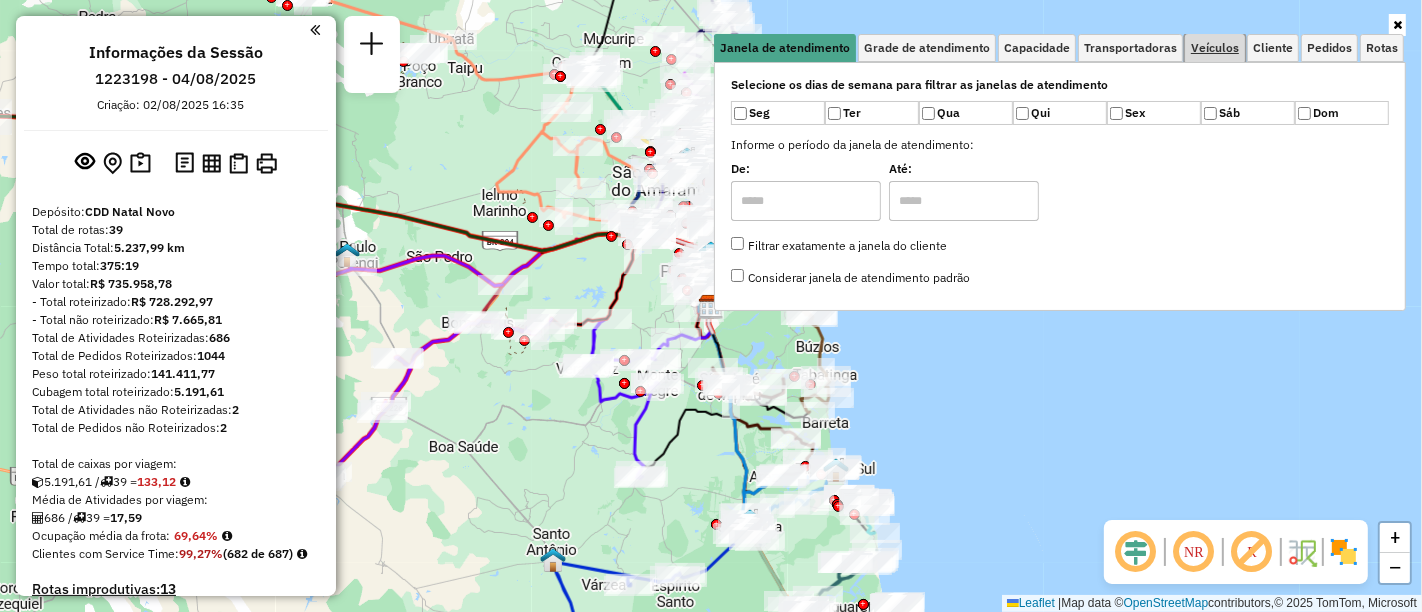 click on "Veículos" at bounding box center (1215, 48) 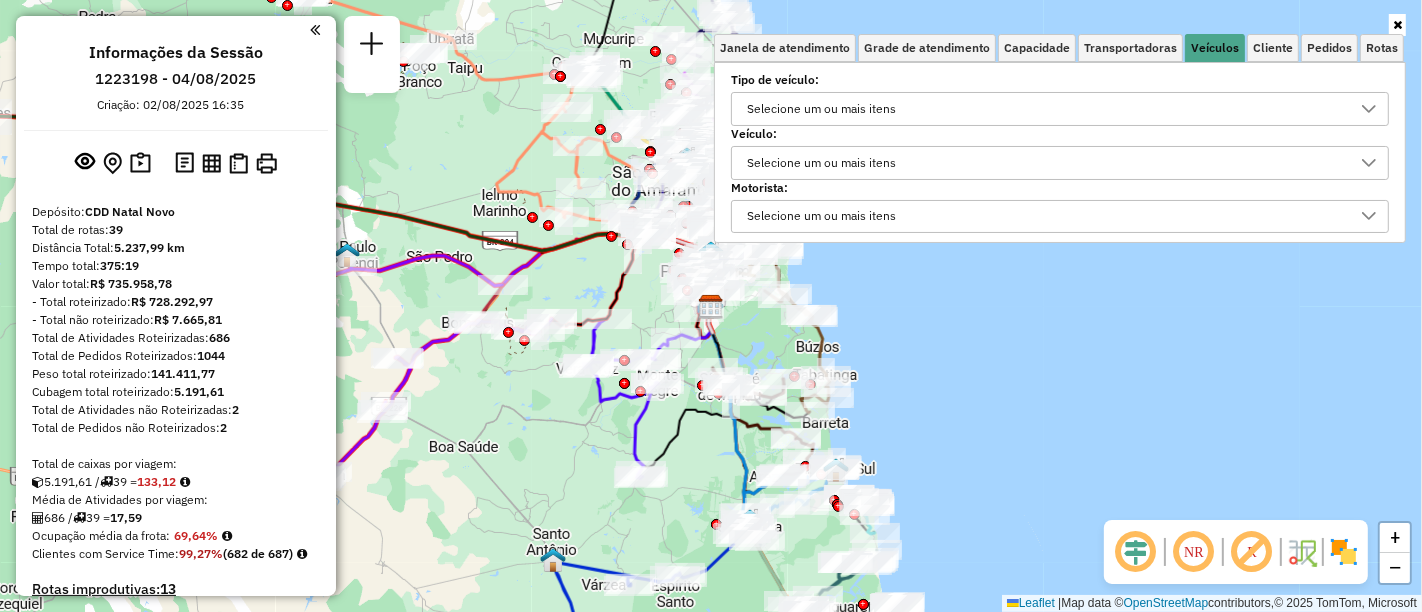 click on "Selecione um ou mais itens" at bounding box center [821, 163] 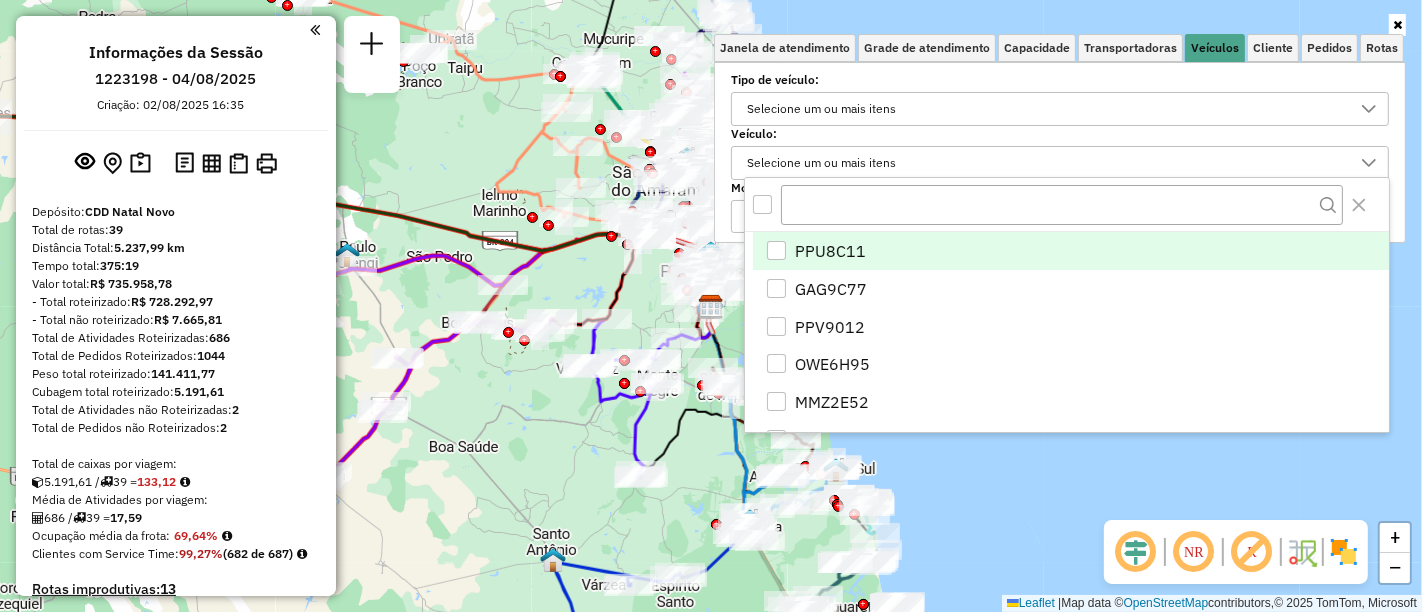scroll, scrollTop: 11, scrollLeft: 68, axis: both 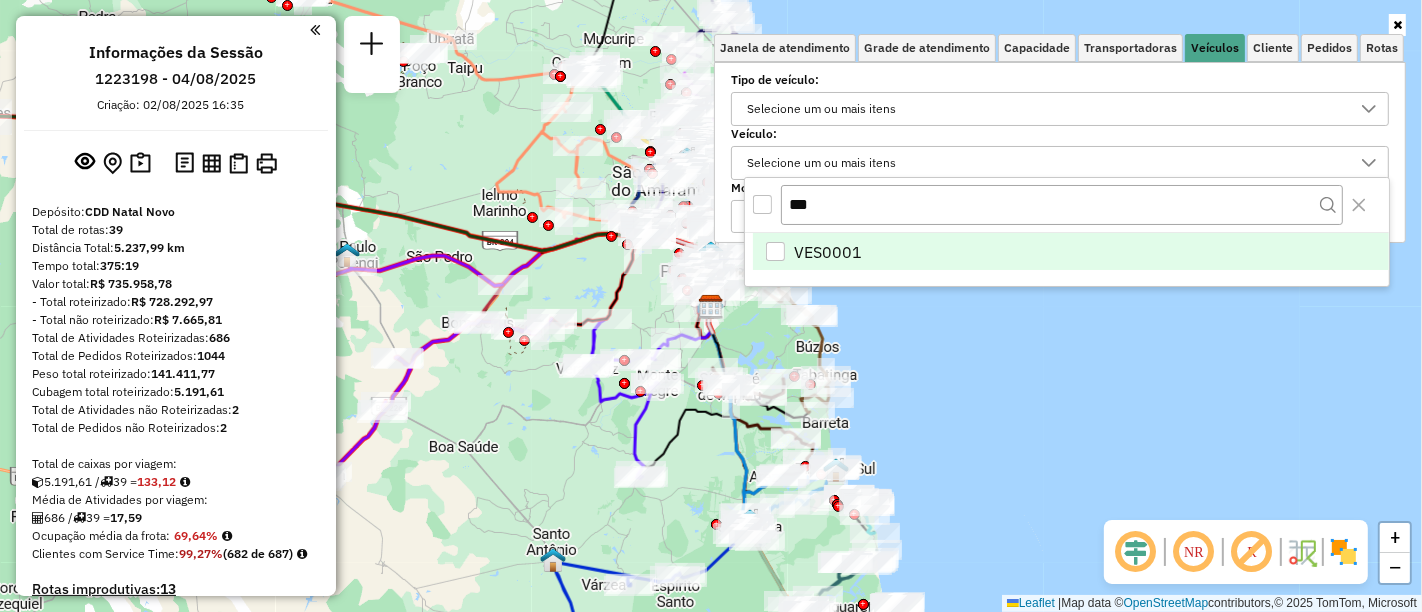 type on "***" 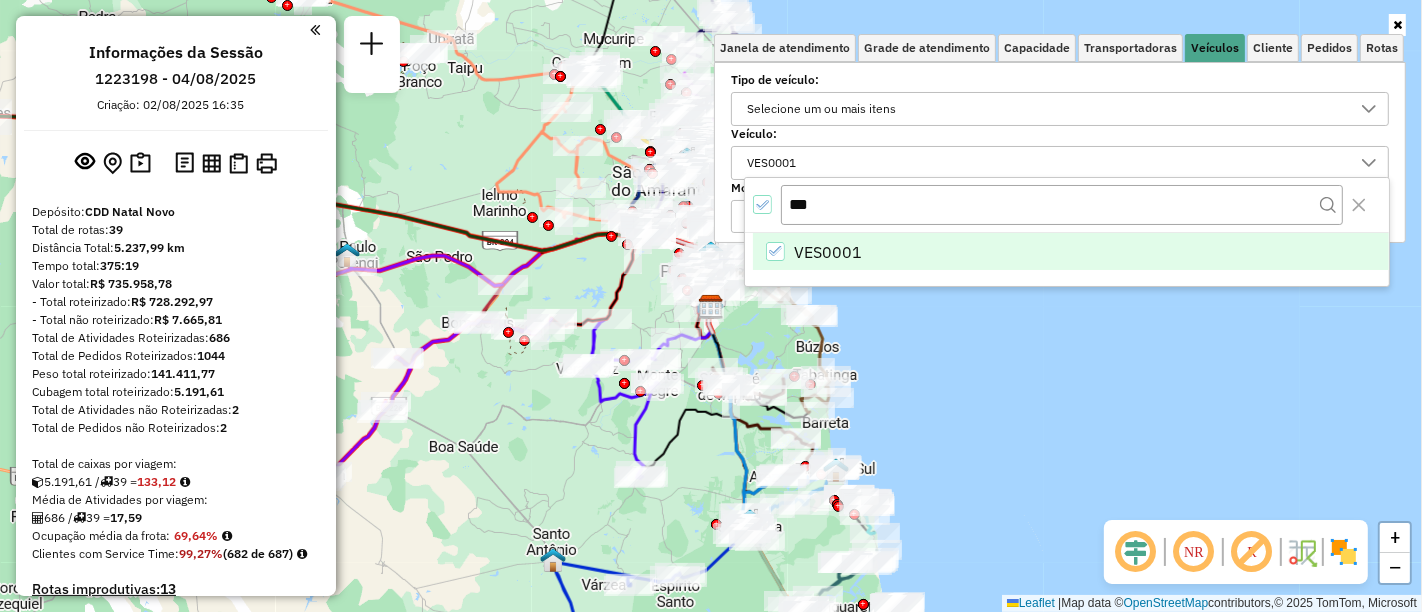 click on "Aguarde..." at bounding box center [0, 0] 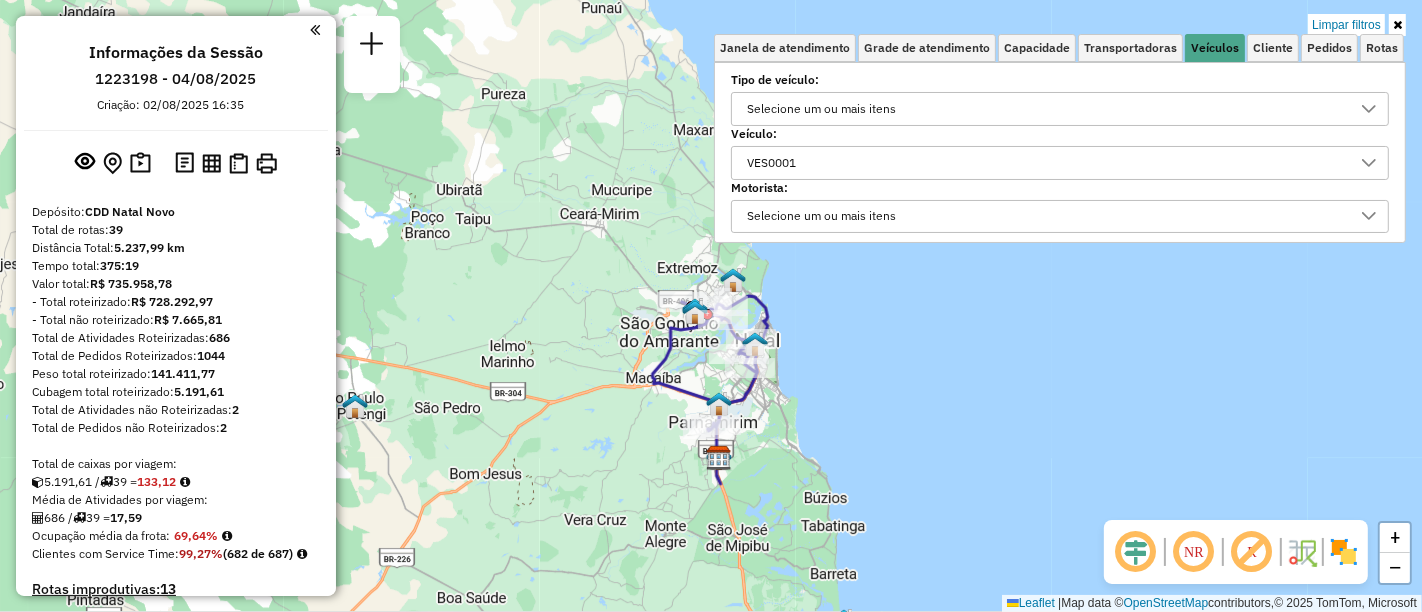 drag, startPoint x: 914, startPoint y: 393, endPoint x: 920, endPoint y: 510, distance: 117.15375 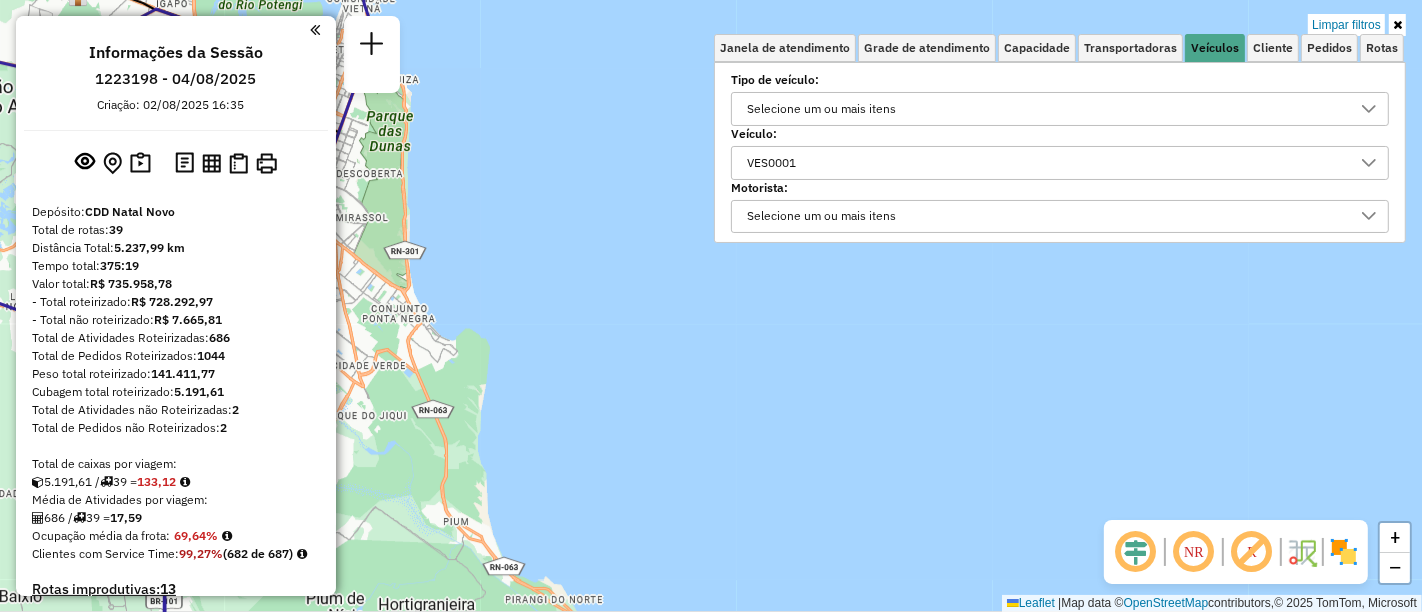 click at bounding box center [1397, 25] 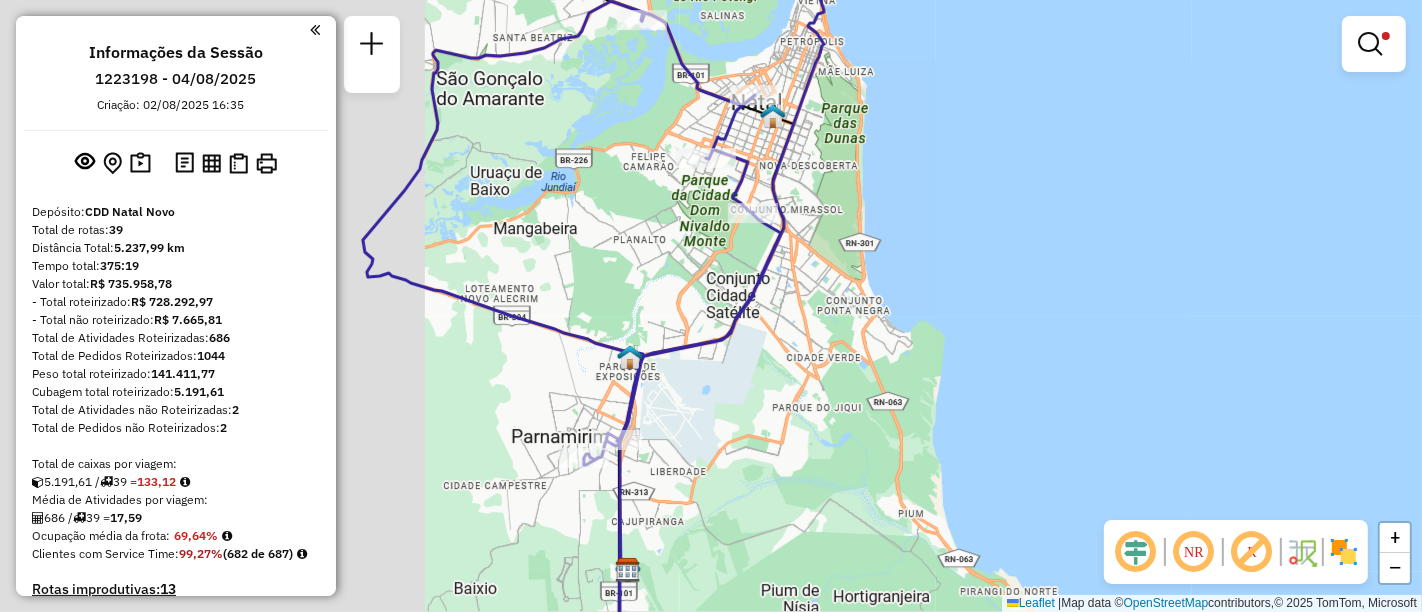 drag, startPoint x: 739, startPoint y: 467, endPoint x: 970, endPoint y: 439, distance: 232.69078 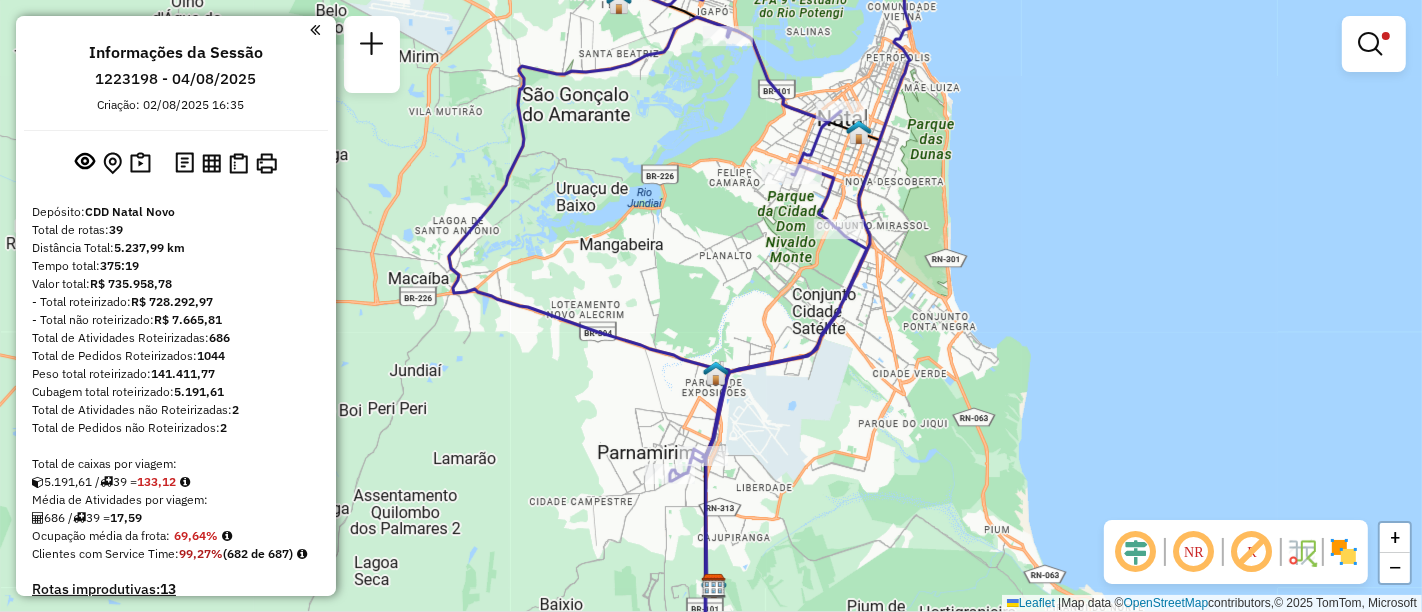 drag, startPoint x: 958, startPoint y: 275, endPoint x: 960, endPoint y: 350, distance: 75.026665 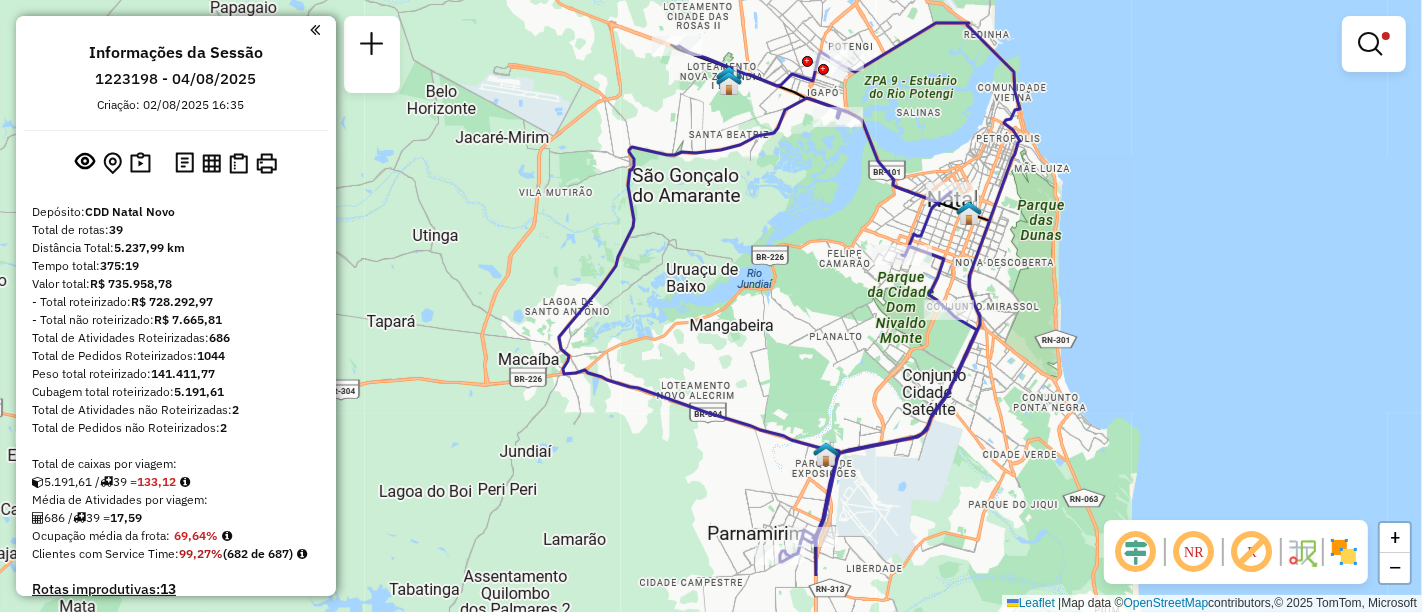 drag, startPoint x: 825, startPoint y: 394, endPoint x: 828, endPoint y: 264, distance: 130.0346 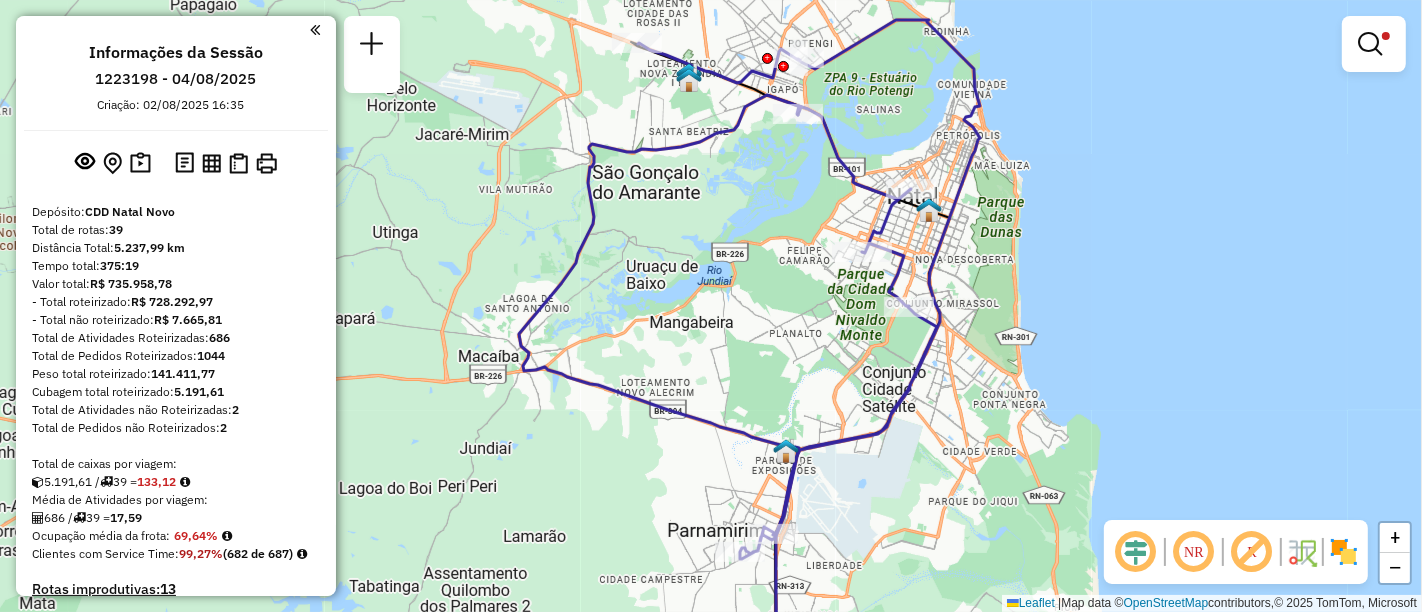 drag, startPoint x: 1029, startPoint y: 317, endPoint x: 982, endPoint y: 355, distance: 60.440052 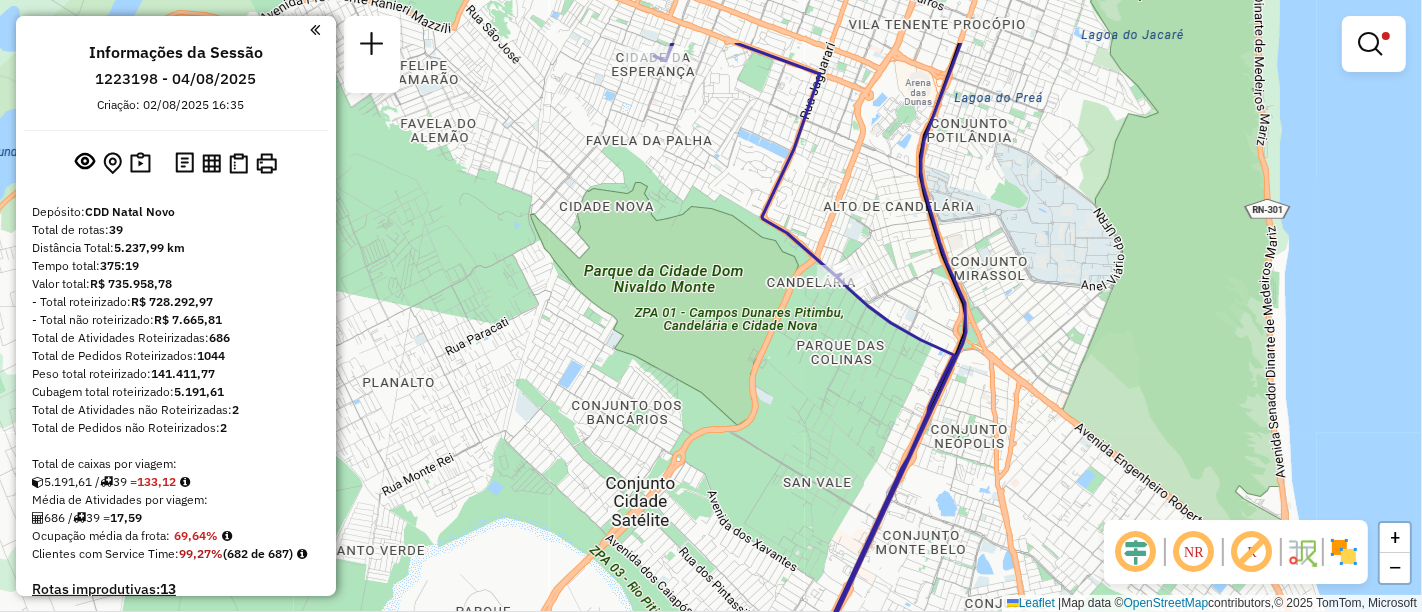 drag, startPoint x: 1025, startPoint y: 251, endPoint x: 968, endPoint y: 470, distance: 226.29626 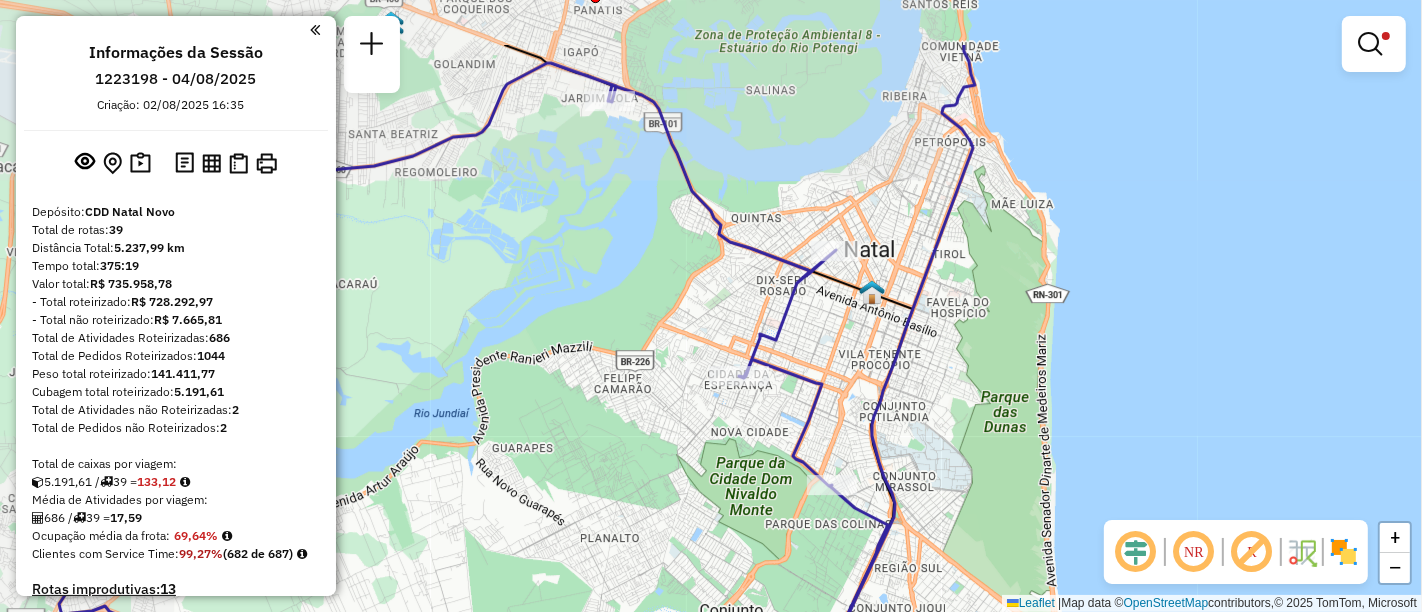 drag, startPoint x: 1017, startPoint y: 266, endPoint x: 942, endPoint y: 430, distance: 180.3358 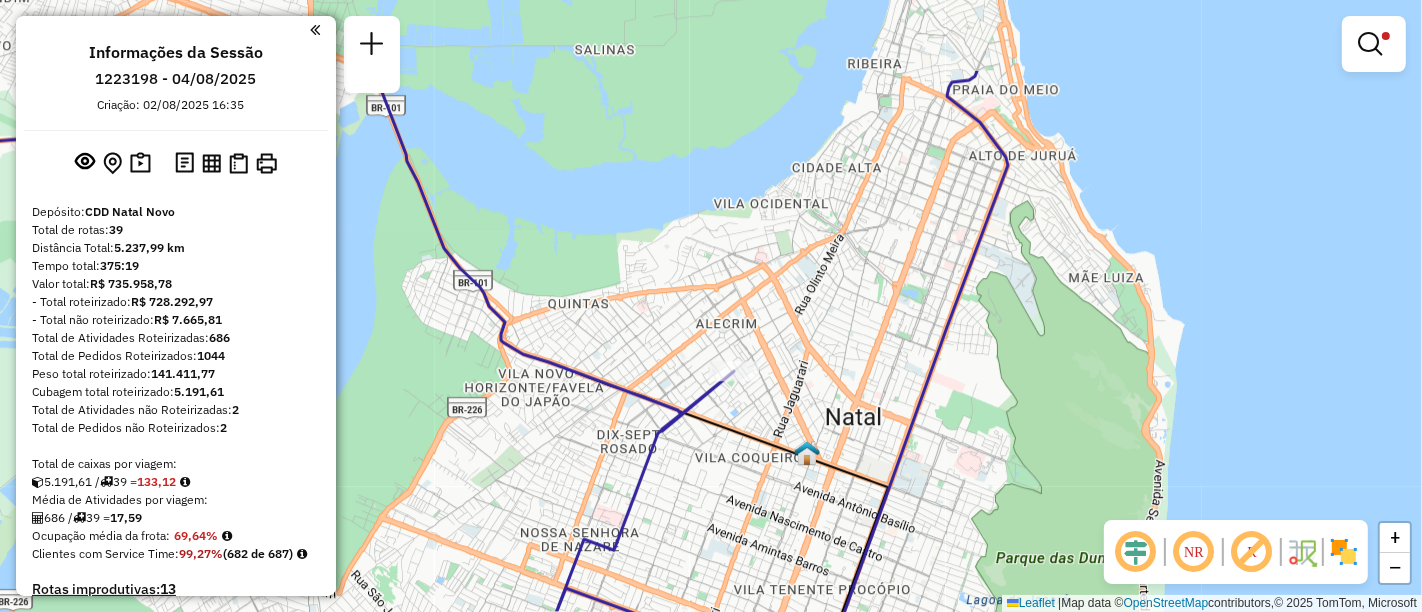 drag, startPoint x: 853, startPoint y: 193, endPoint x: 845, endPoint y: 356, distance: 163.1962 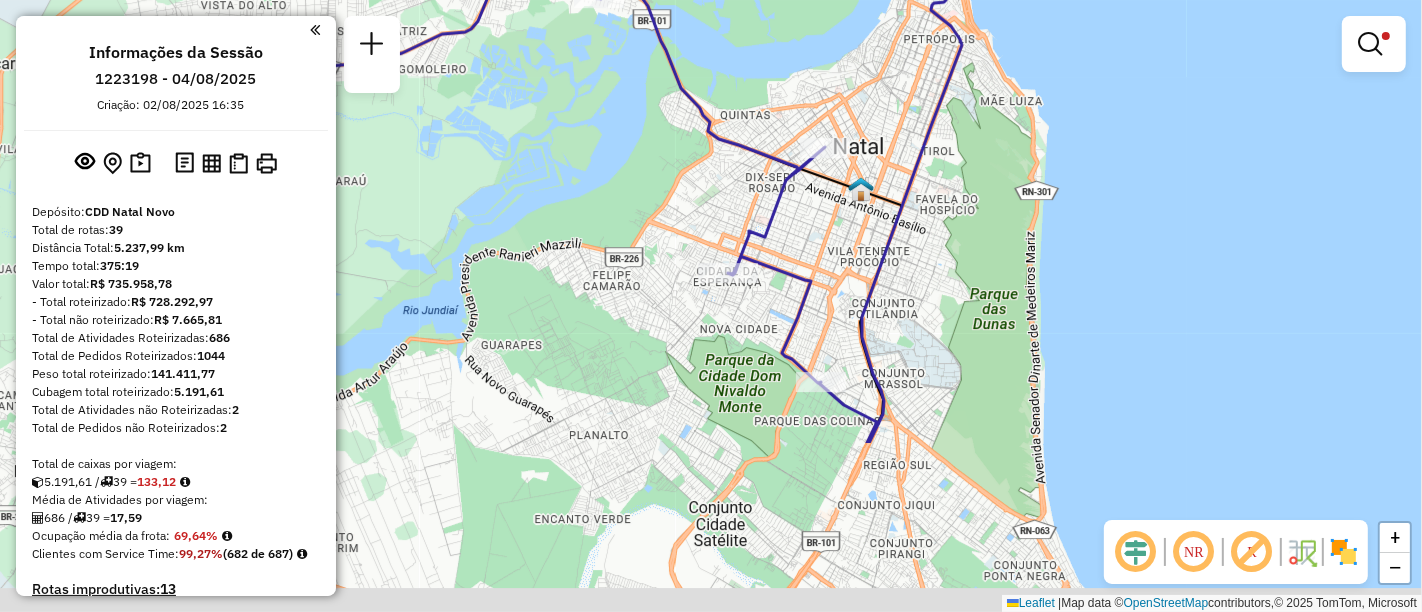 drag, startPoint x: 793, startPoint y: 505, endPoint x: 831, endPoint y: 260, distance: 247.92943 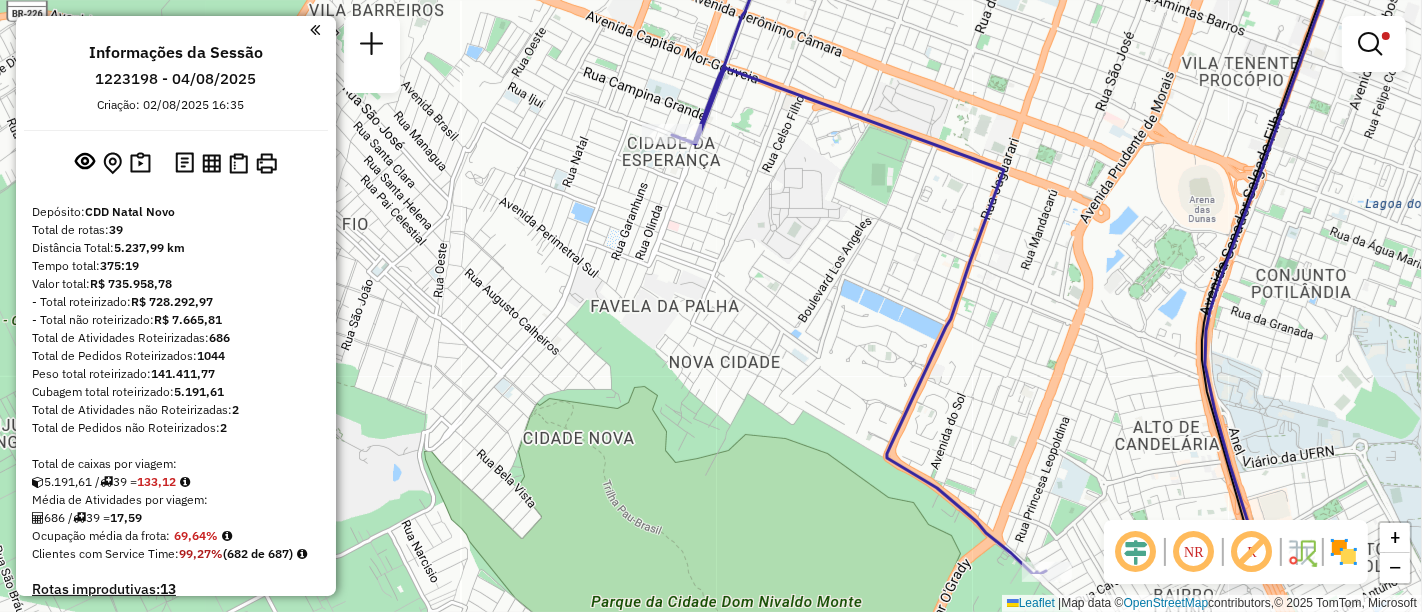 drag, startPoint x: 941, startPoint y: 349, endPoint x: 800, endPoint y: 176, distance: 223.18153 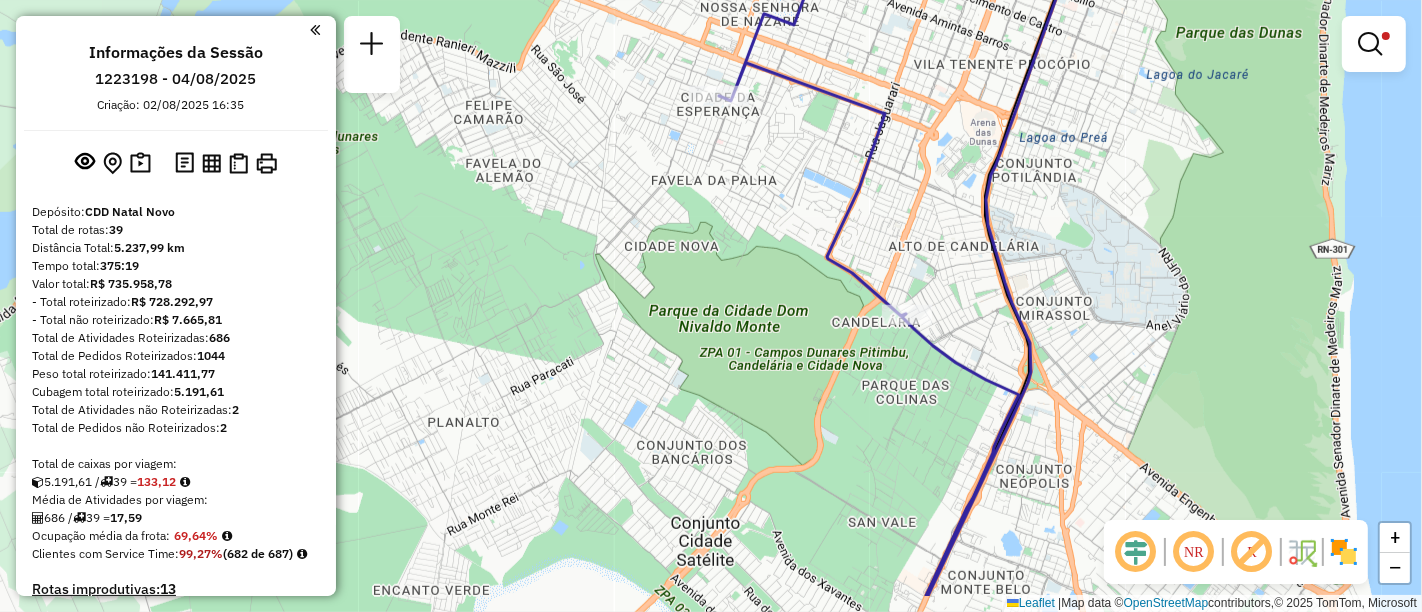 drag, startPoint x: 1085, startPoint y: 399, endPoint x: 987, endPoint y: 137, distance: 279.72845 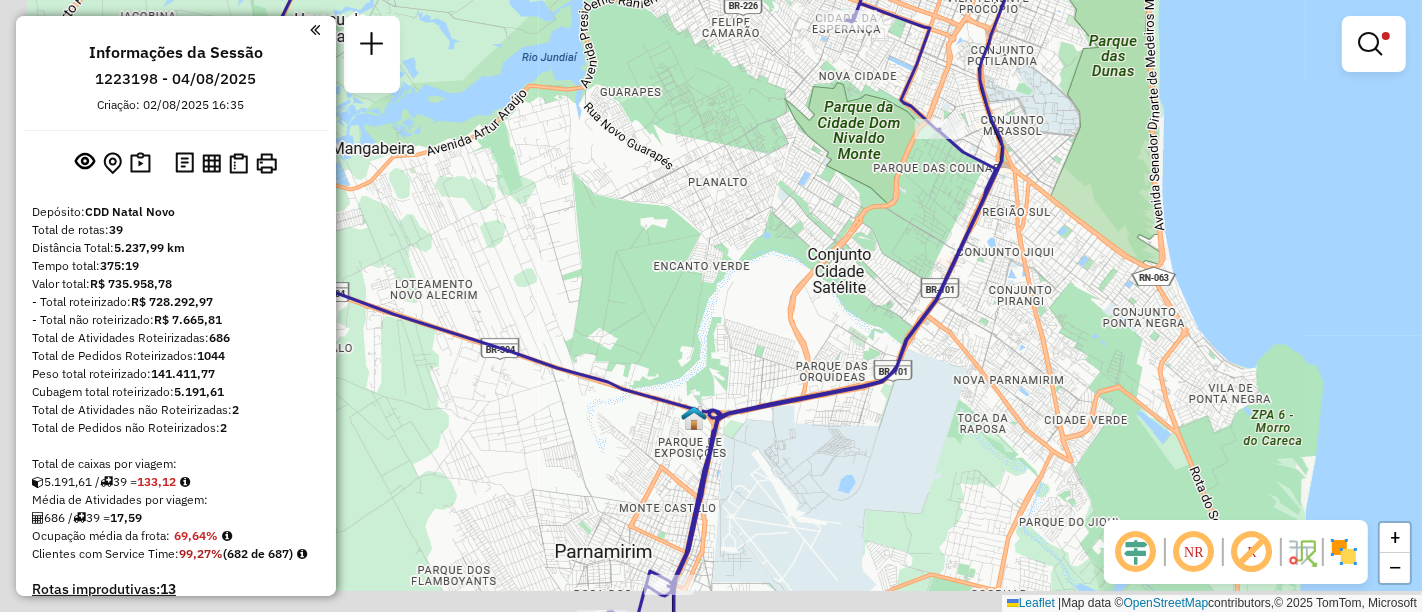 drag, startPoint x: 1001, startPoint y: 435, endPoint x: 1150, endPoint y: 207, distance: 272.36923 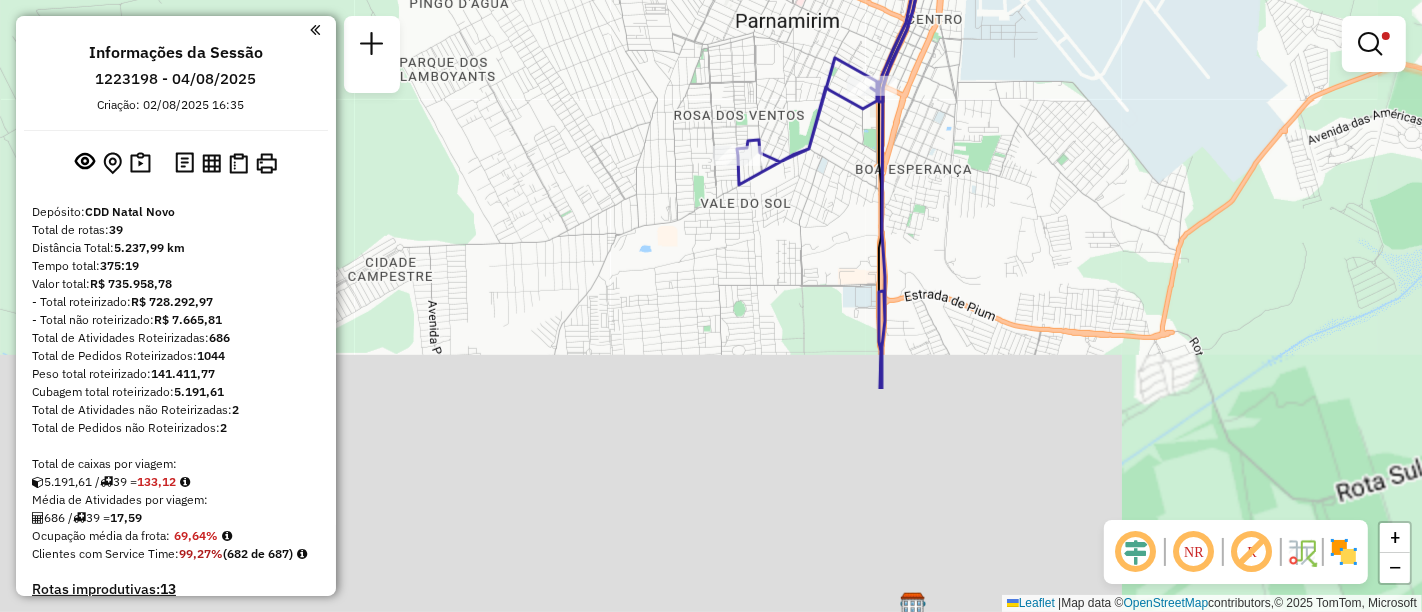 drag, startPoint x: 803, startPoint y: 378, endPoint x: 845, endPoint y: 202, distance: 180.94199 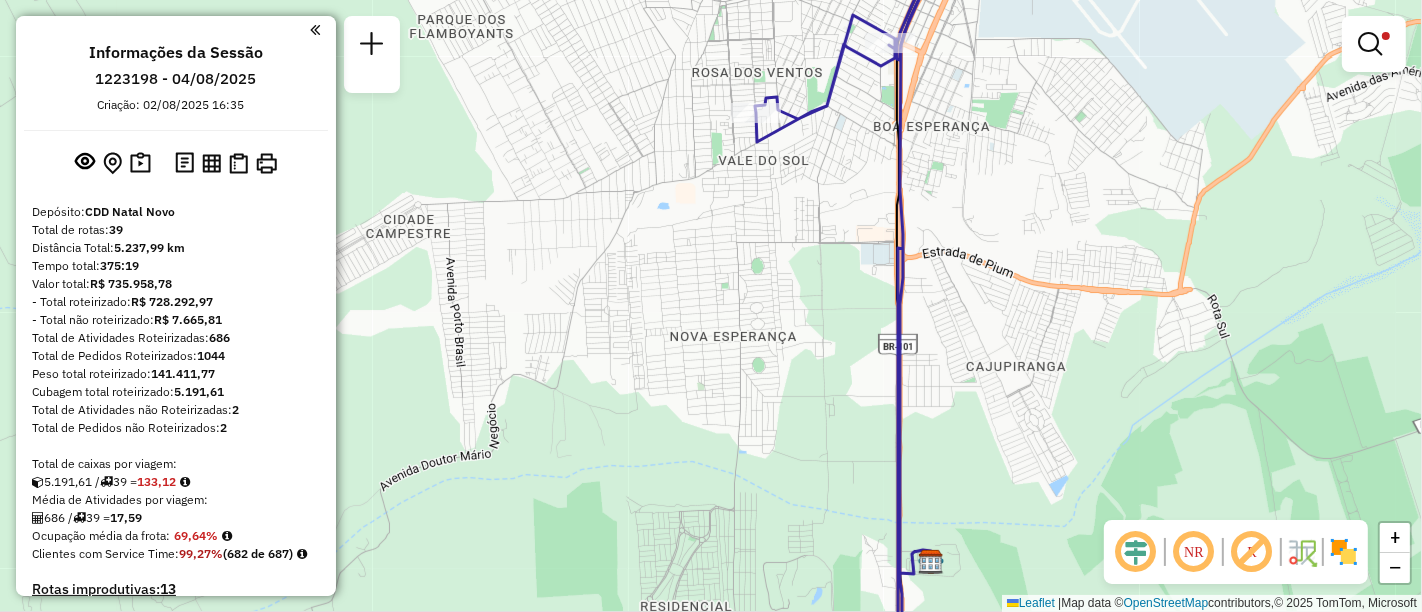drag, startPoint x: 853, startPoint y: 181, endPoint x: 849, endPoint y: 195, distance: 14.56022 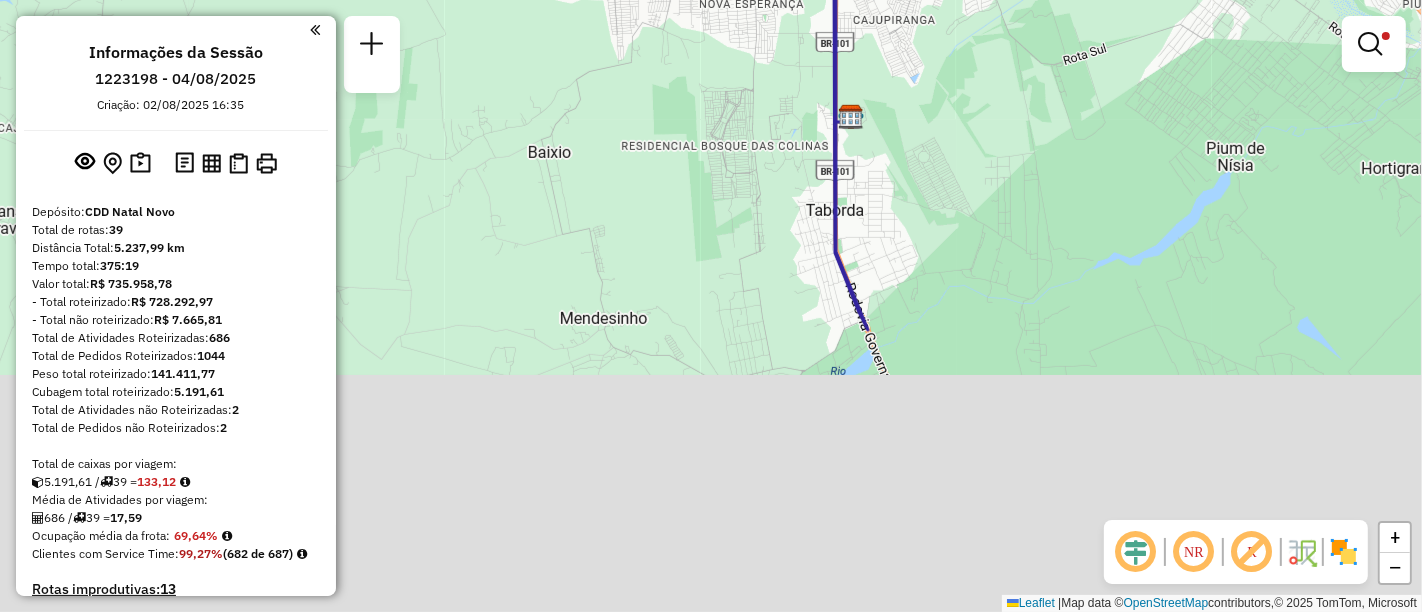 drag, startPoint x: 858, startPoint y: 383, endPoint x: 817, endPoint y: 92, distance: 293.8741 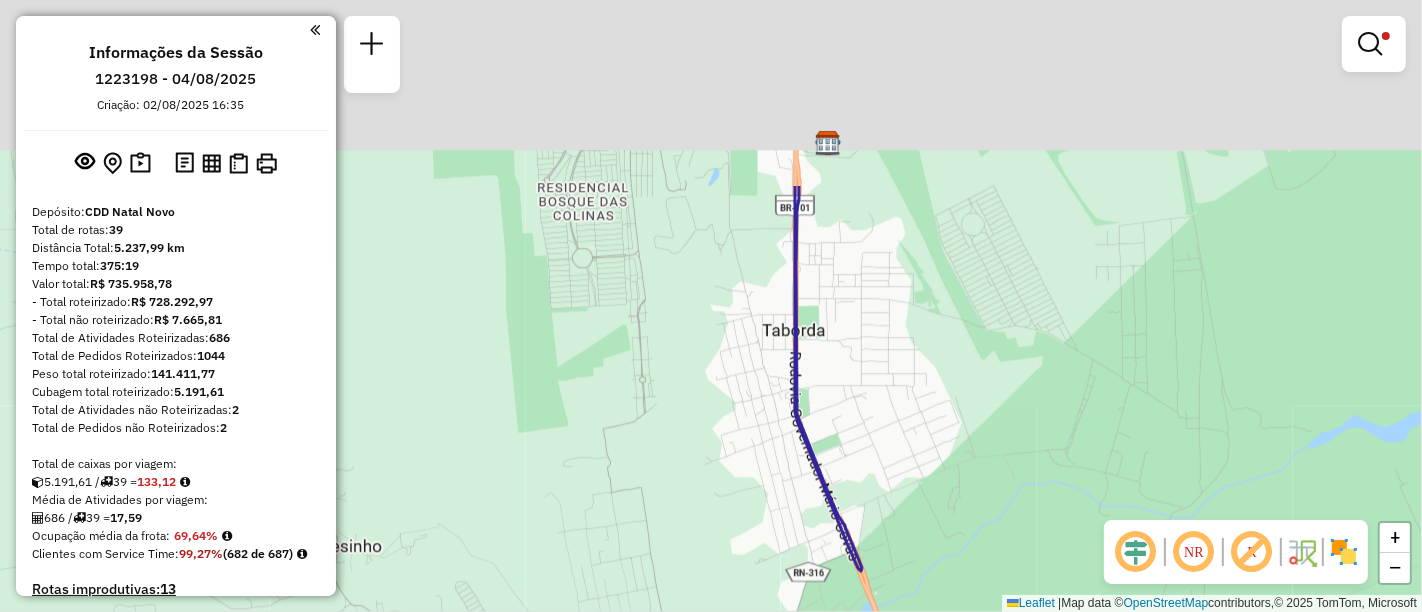 drag, startPoint x: 845, startPoint y: 132, endPoint x: 840, endPoint y: 383, distance: 251.04979 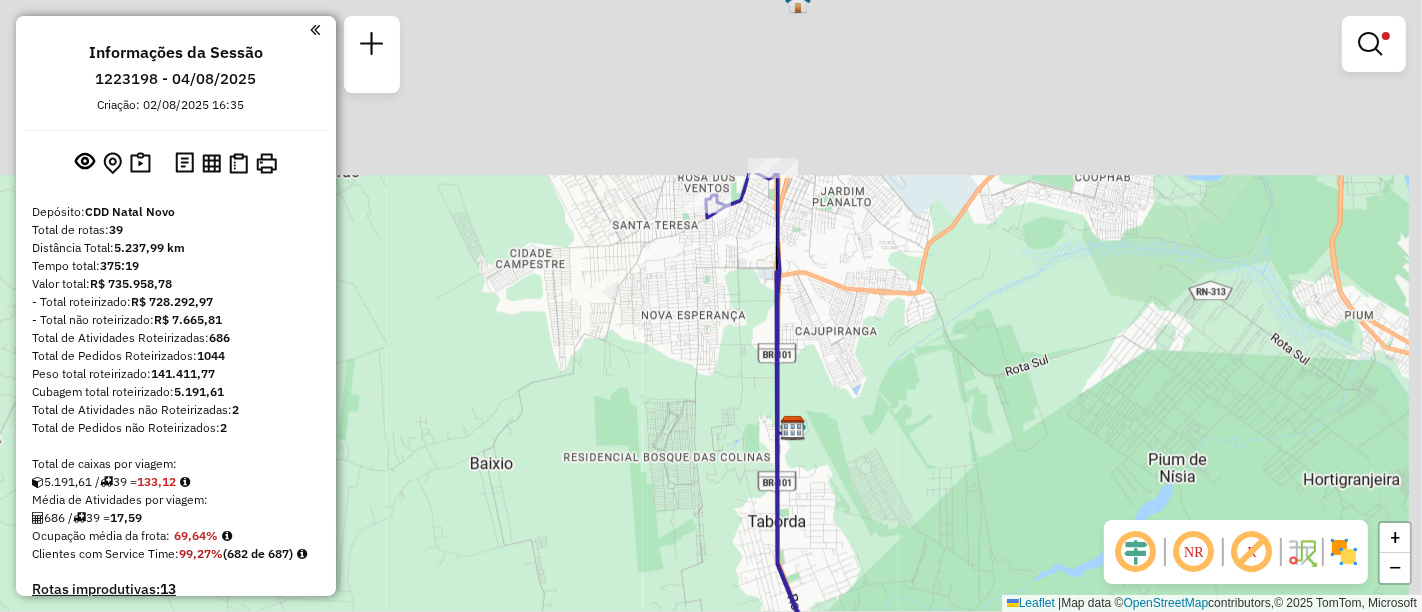 drag, startPoint x: 872, startPoint y: 212, endPoint x: 838, endPoint y: 349, distance: 141.15594 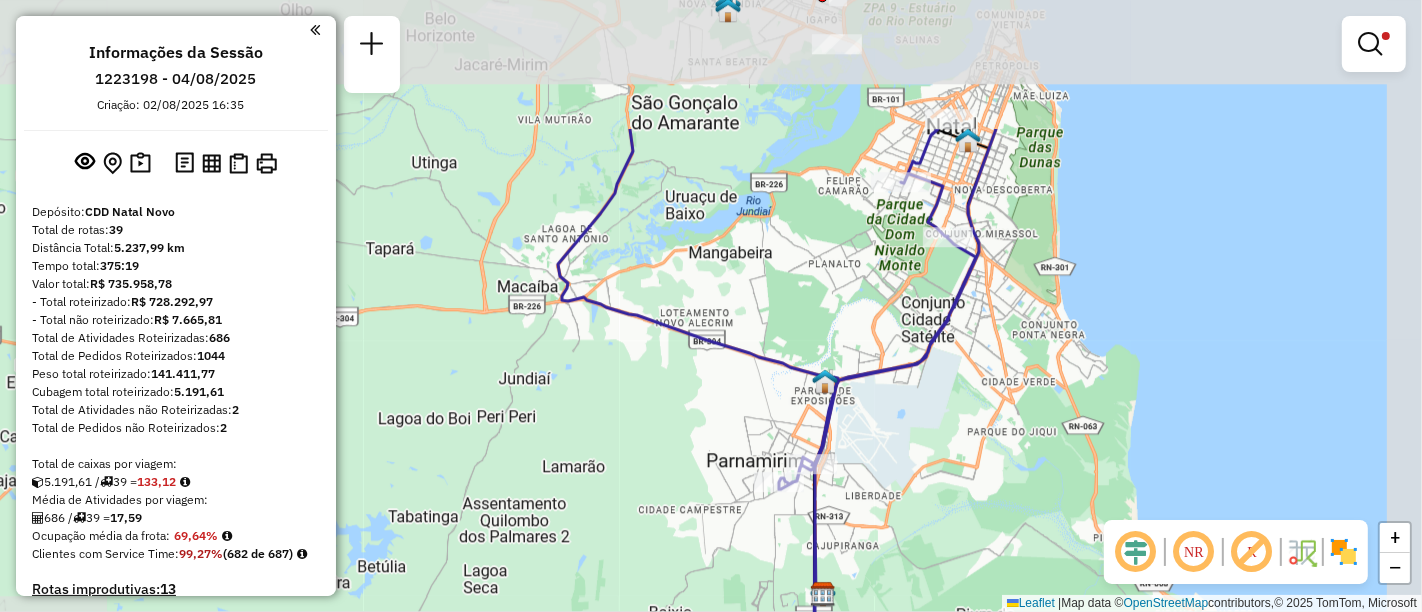 drag, startPoint x: 1012, startPoint y: 218, endPoint x: 943, endPoint y: 395, distance: 189.97368 